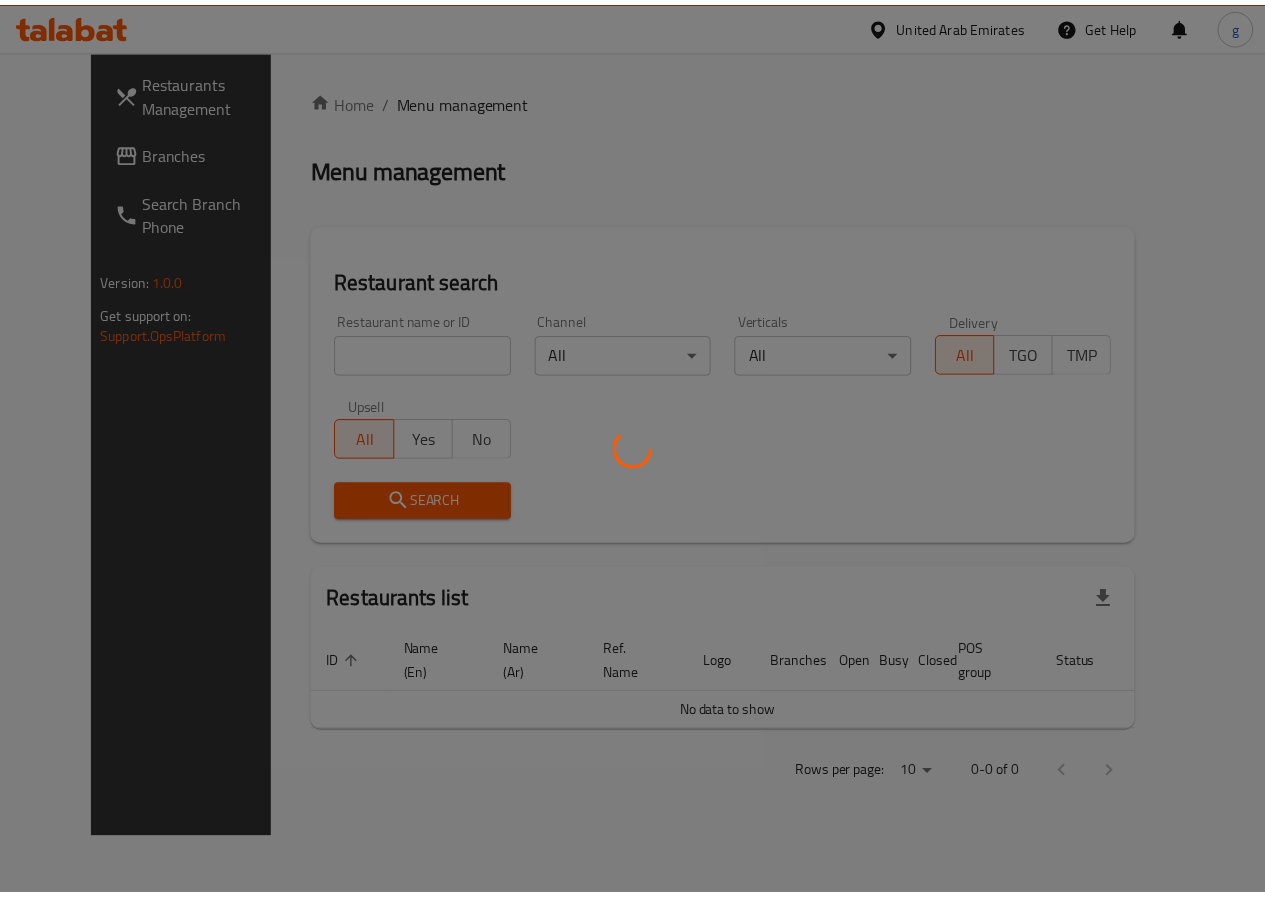 scroll, scrollTop: 0, scrollLeft: 0, axis: both 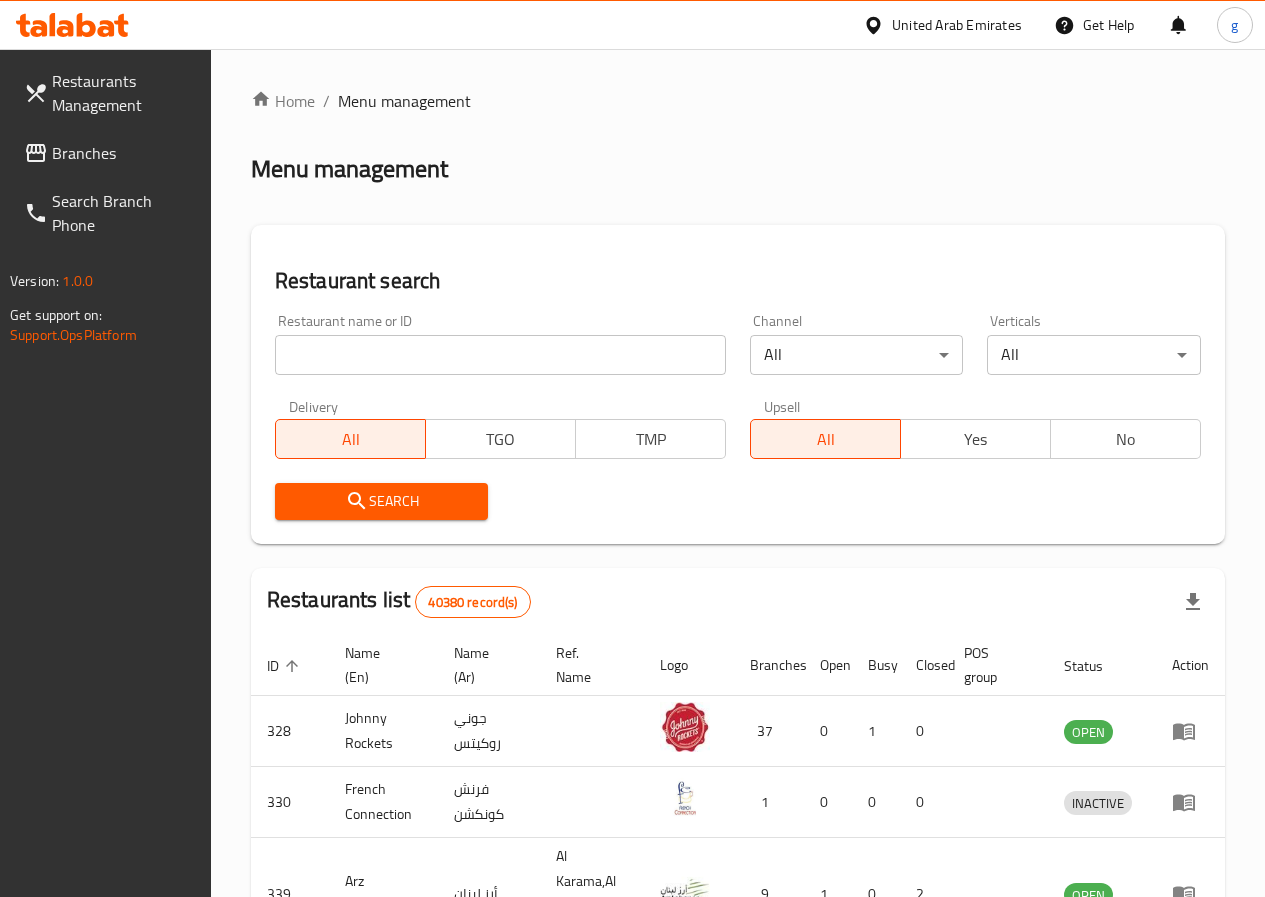 click on "United Arab Emirates" at bounding box center [957, 25] 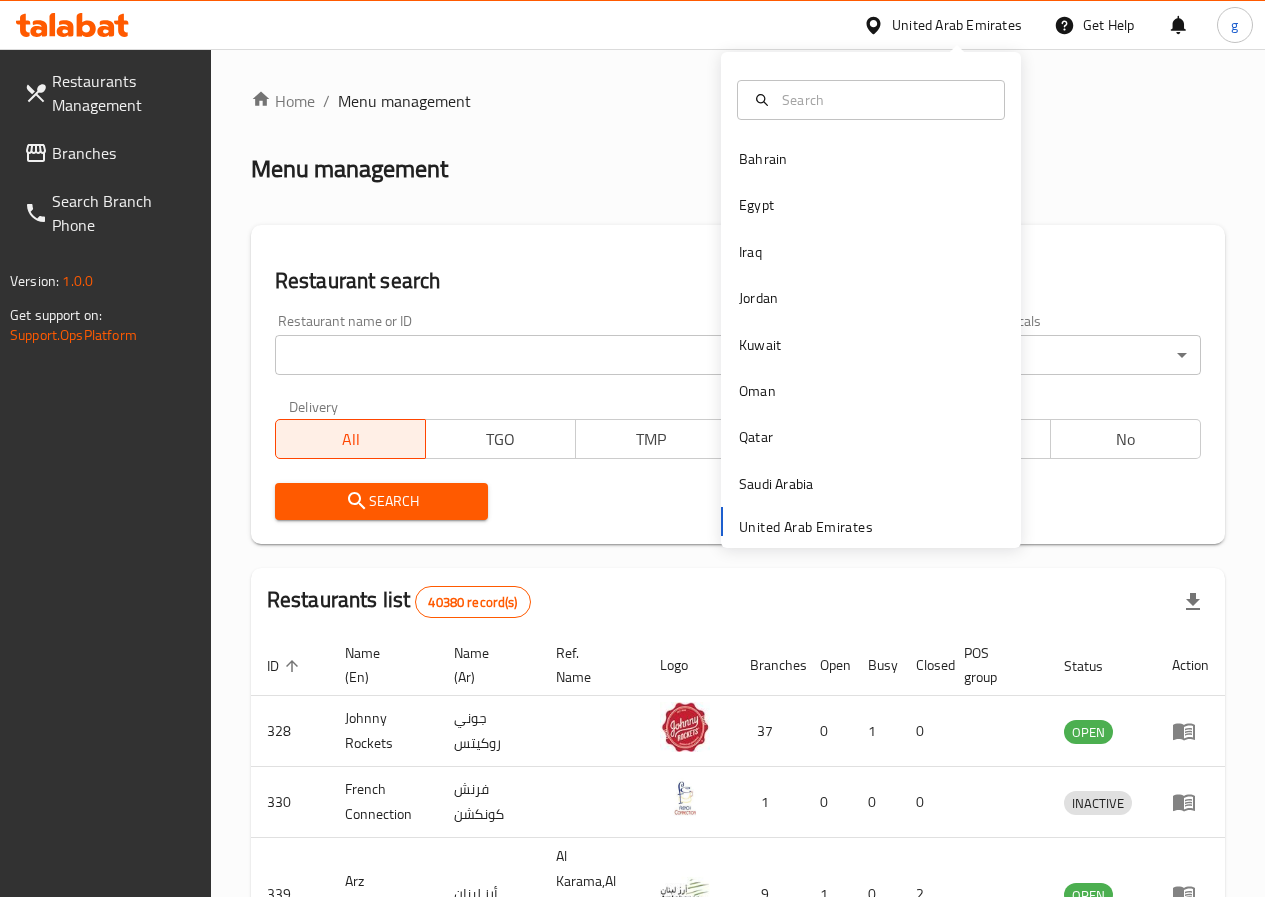 click on "United Arab Emirates" at bounding box center (957, 25) 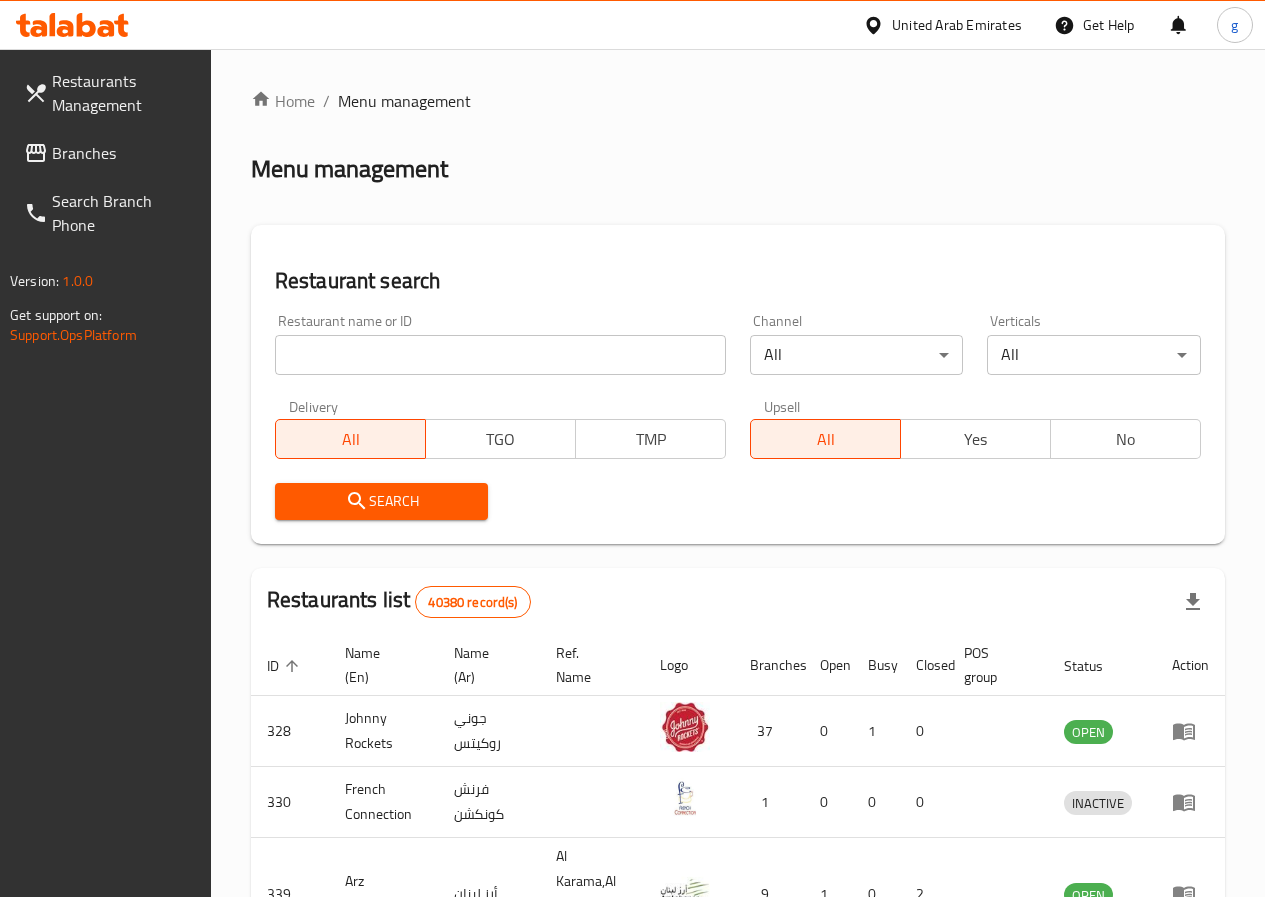 click on "Branches" at bounding box center (123, 153) 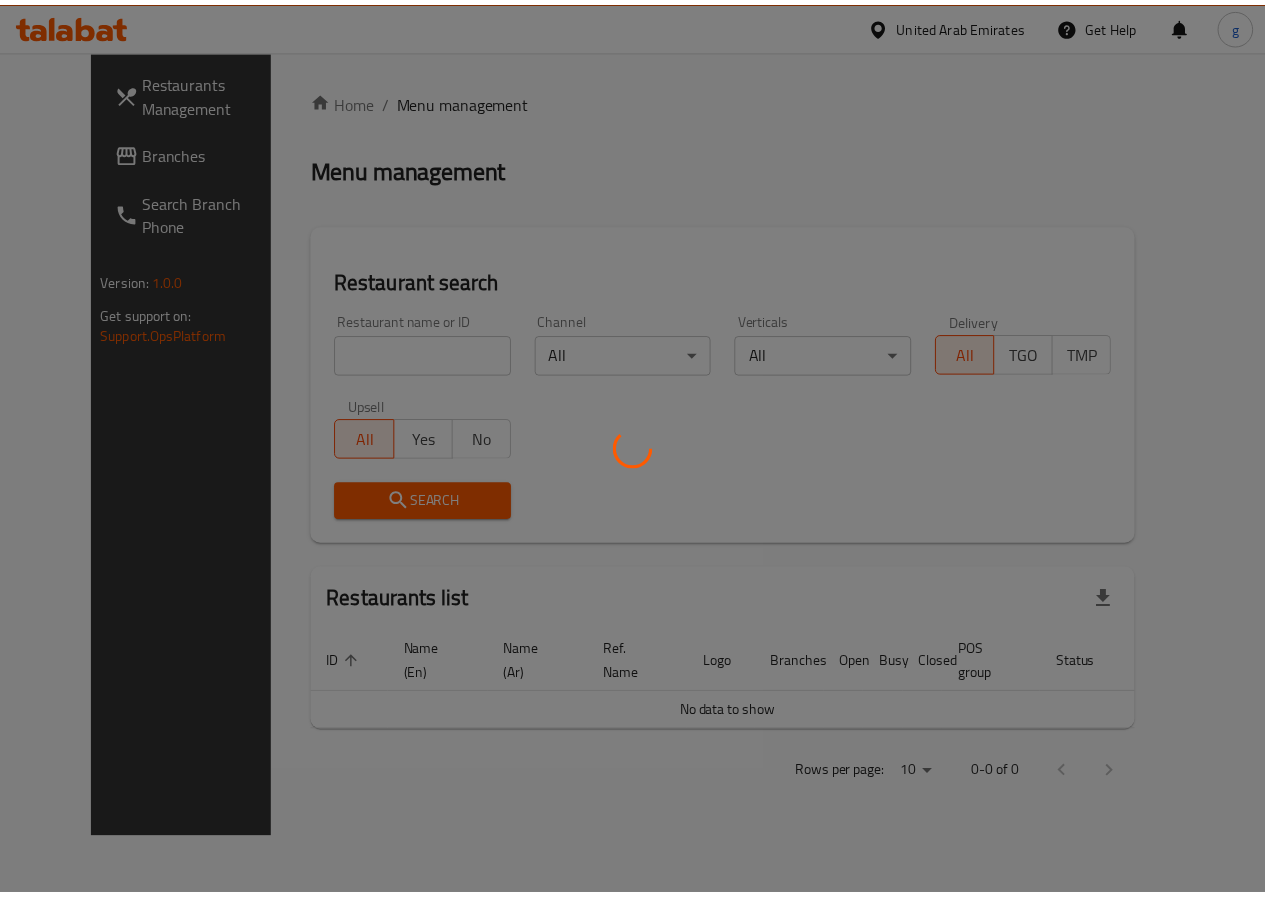 scroll, scrollTop: 0, scrollLeft: 0, axis: both 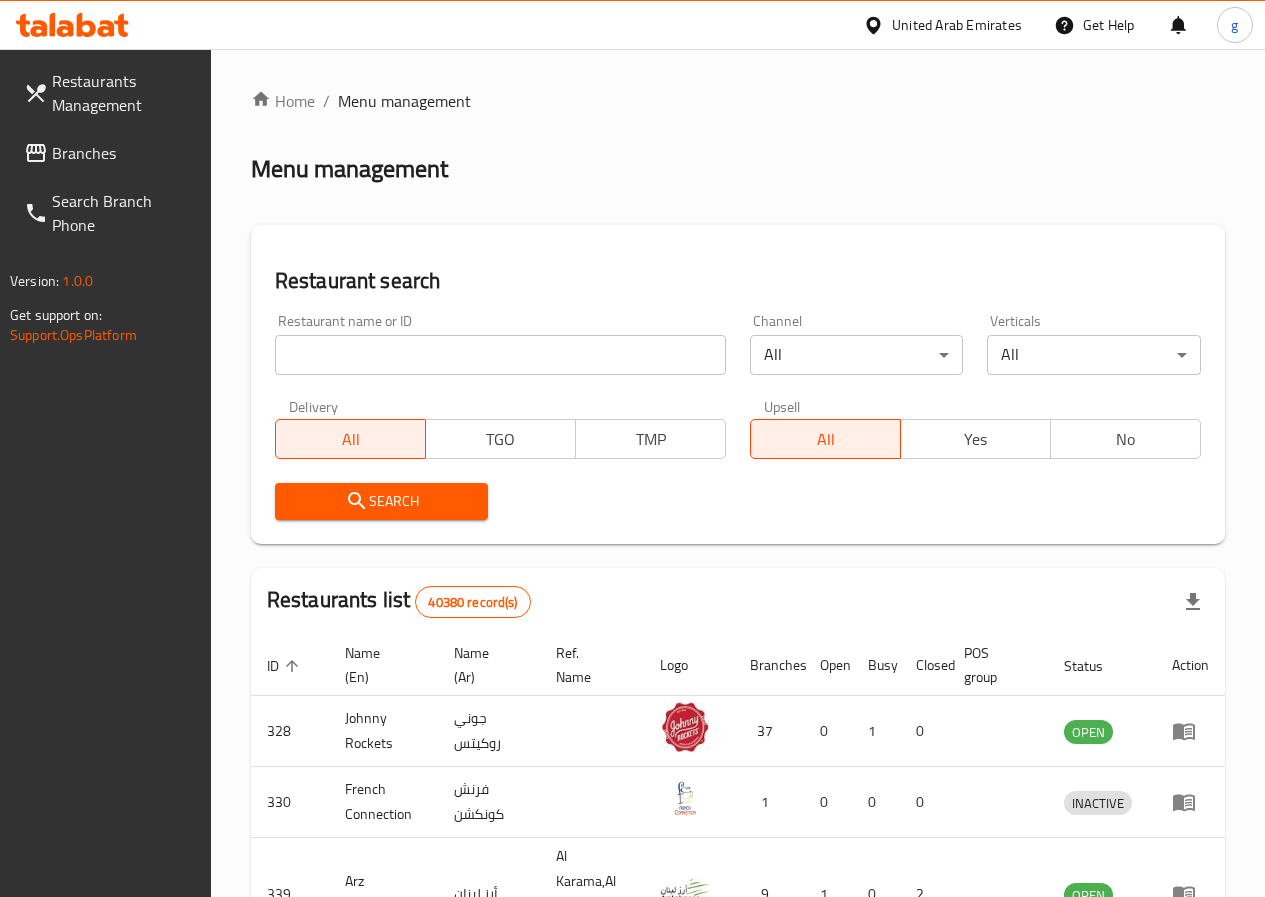 click on "Restaurants Management" at bounding box center [123, 93] 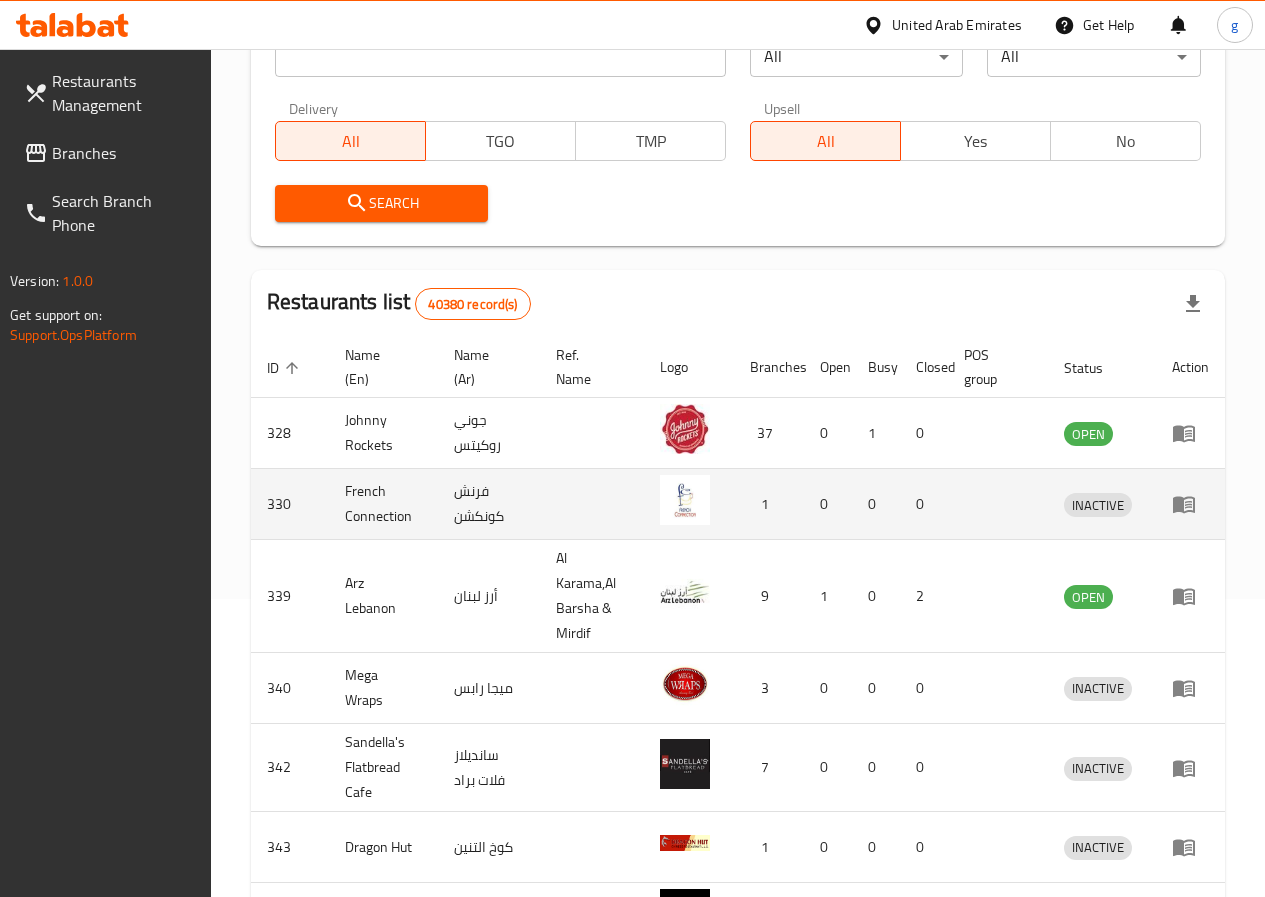 scroll, scrollTop: 300, scrollLeft: 0, axis: vertical 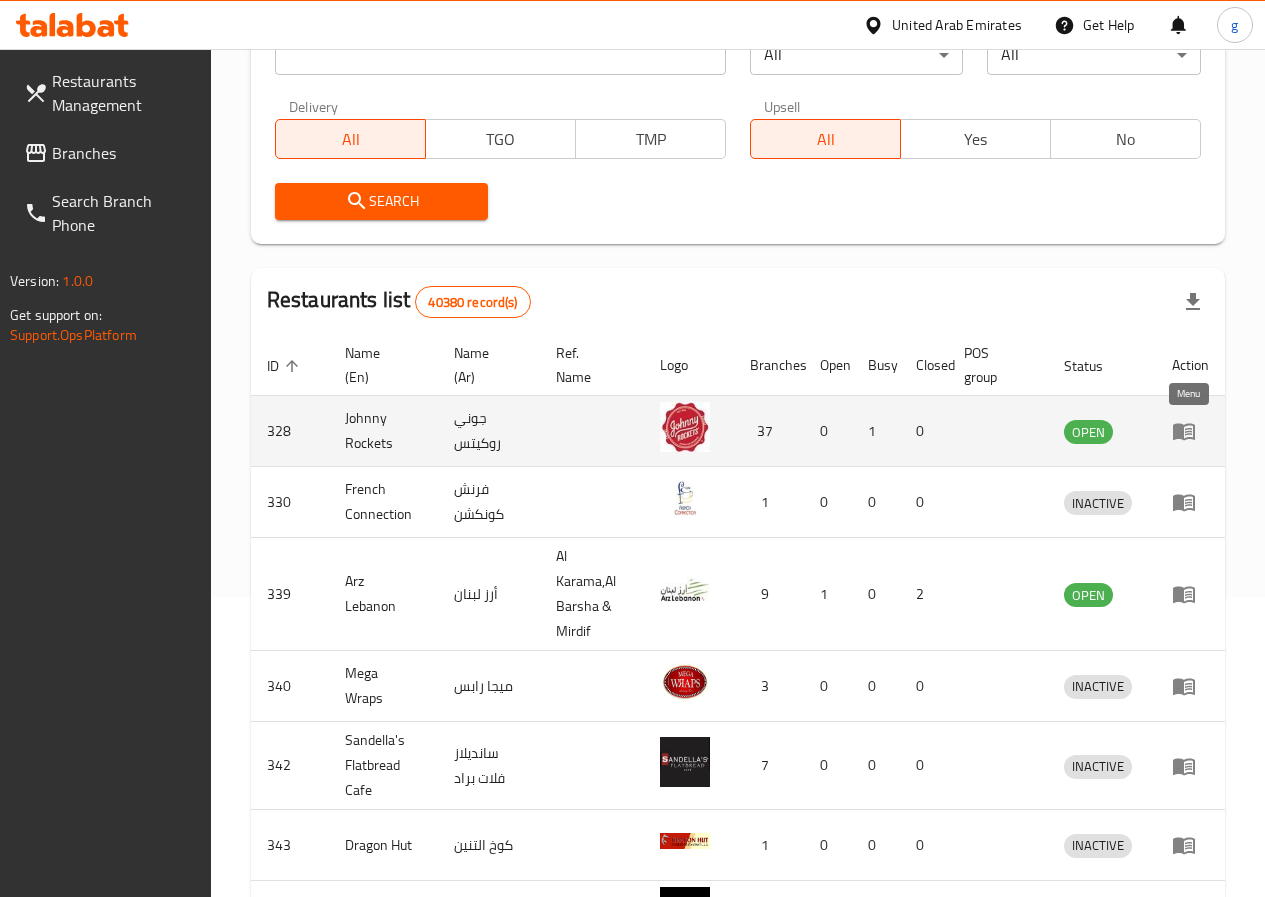 click at bounding box center (1190, 431) 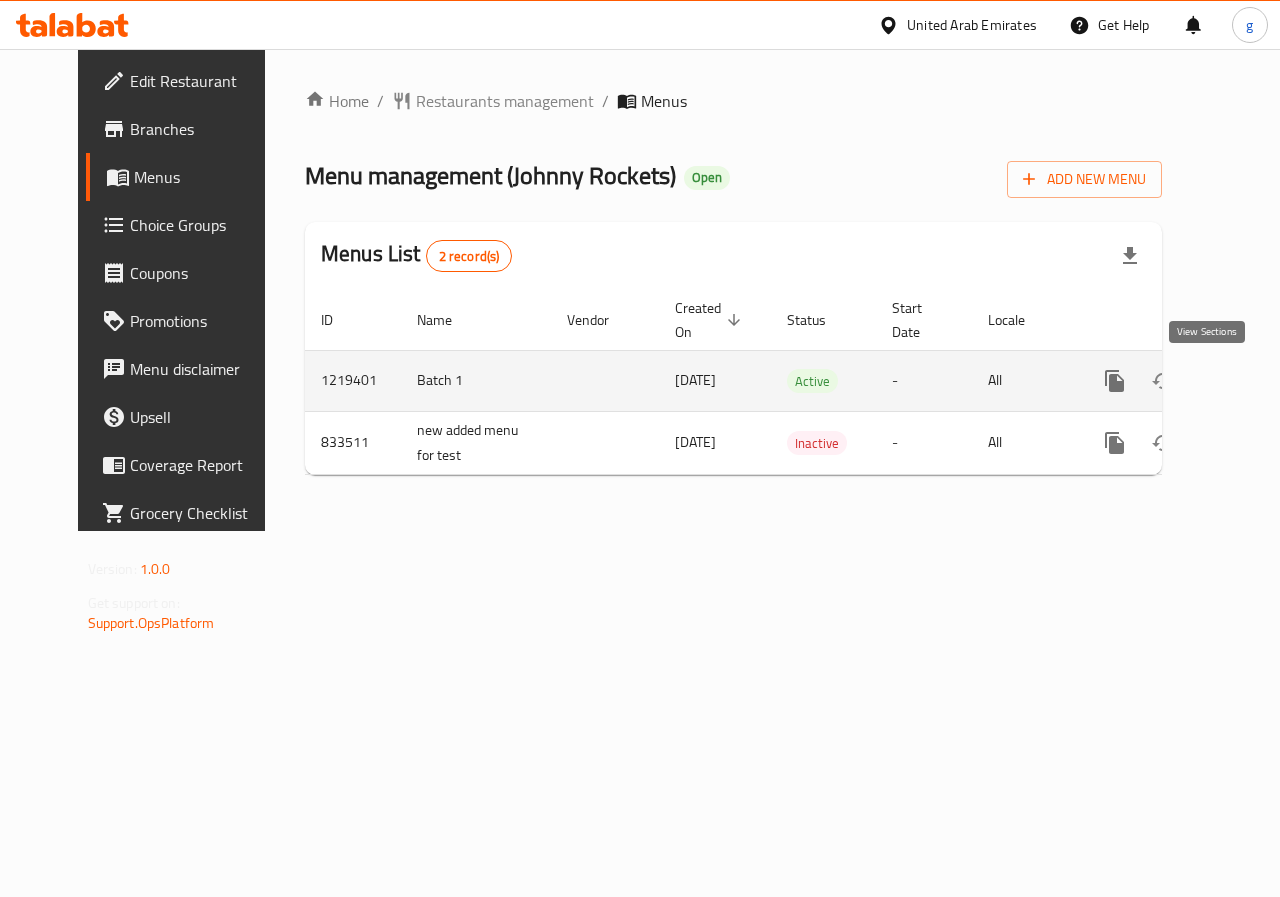 click 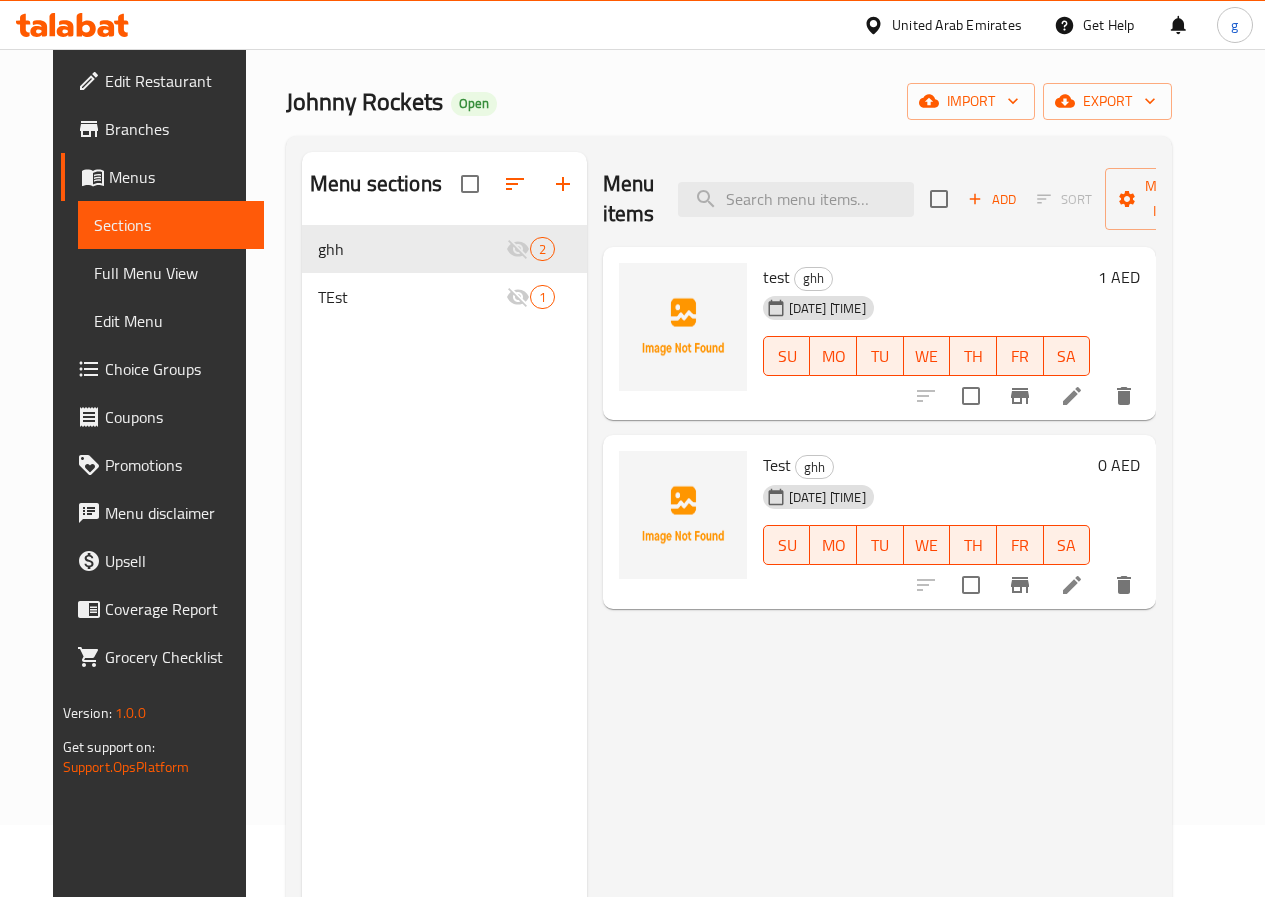 scroll, scrollTop: 0, scrollLeft: 0, axis: both 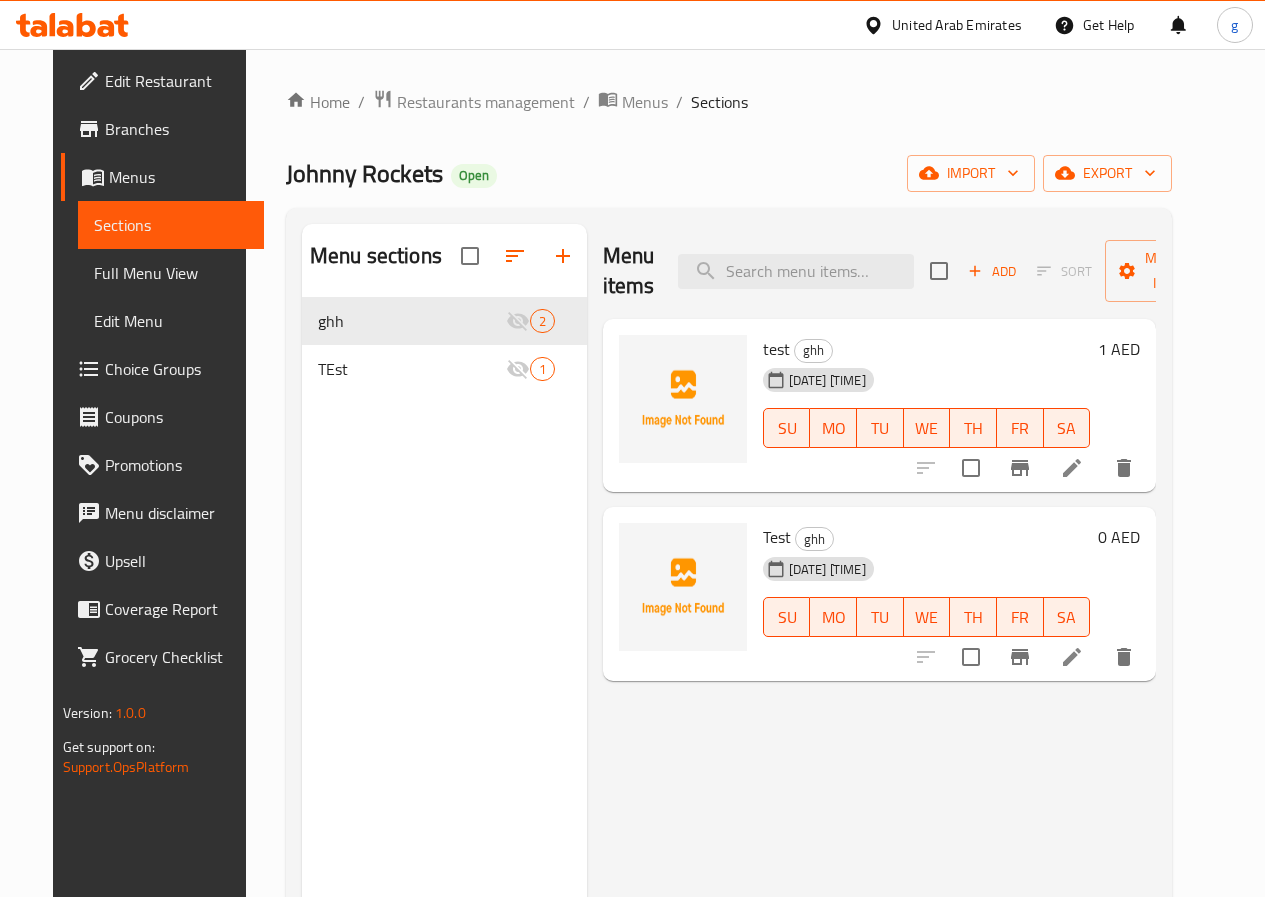 click on "Edit Restaurant" at bounding box center (176, 81) 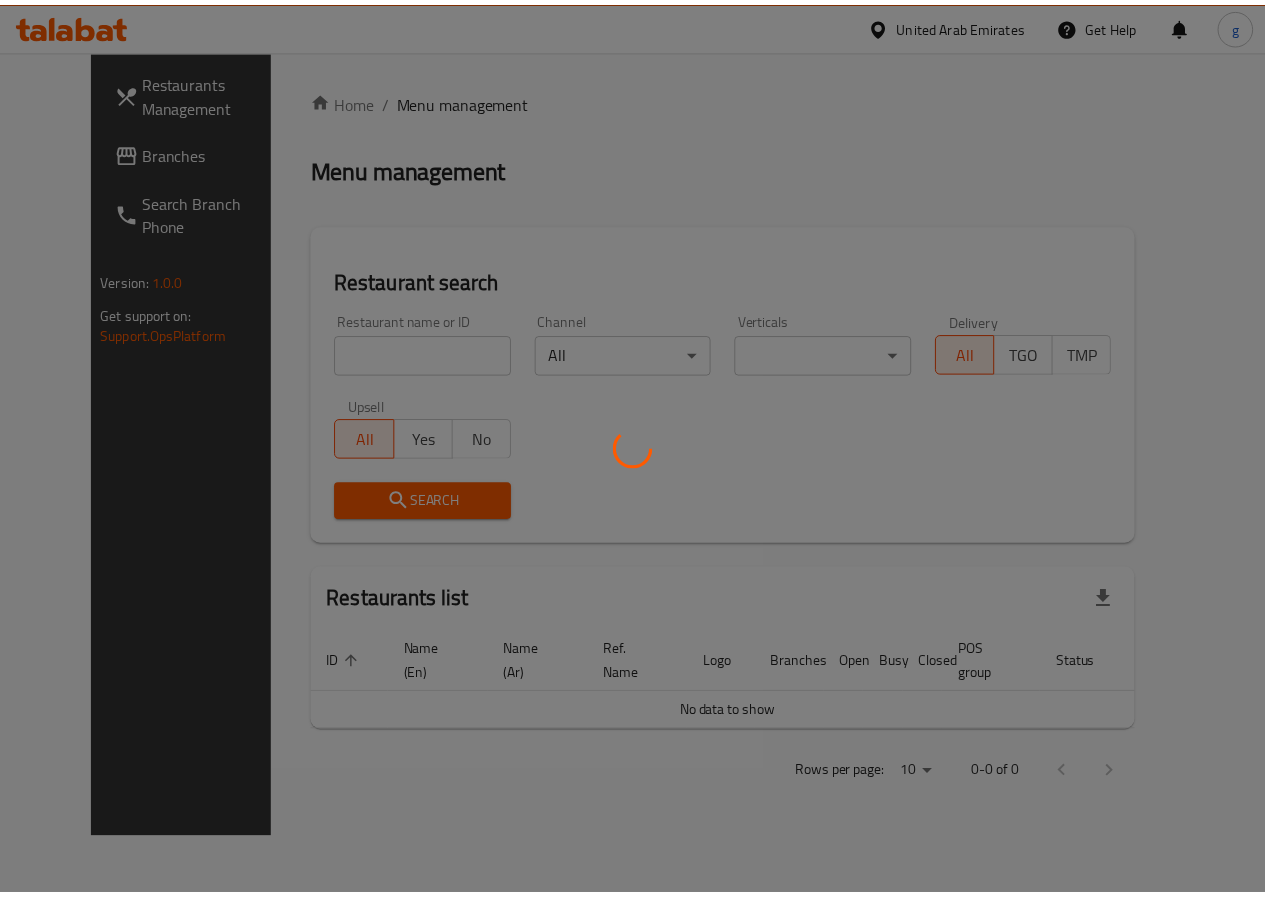 scroll, scrollTop: 0, scrollLeft: 0, axis: both 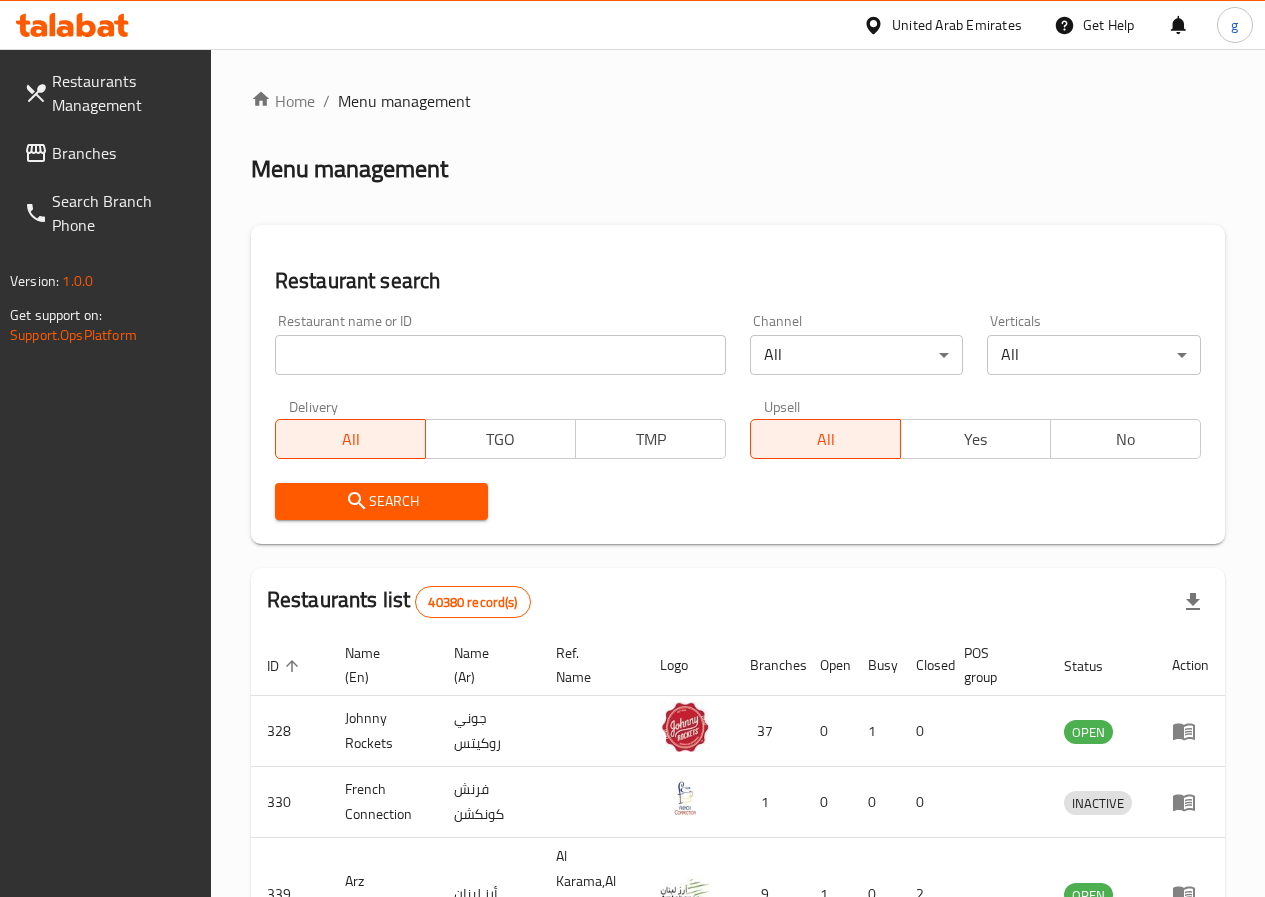 click at bounding box center [500, 355] 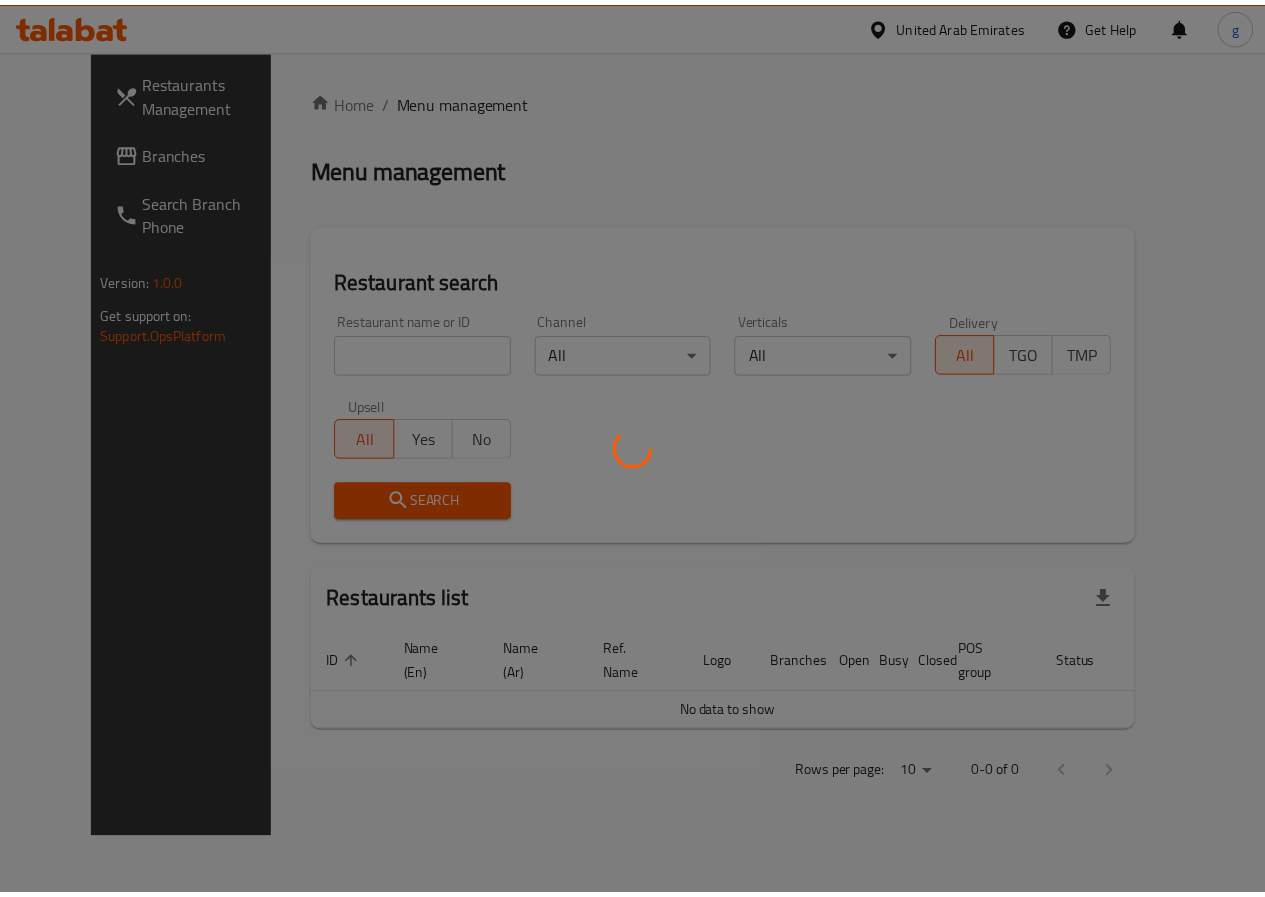 scroll, scrollTop: 0, scrollLeft: 0, axis: both 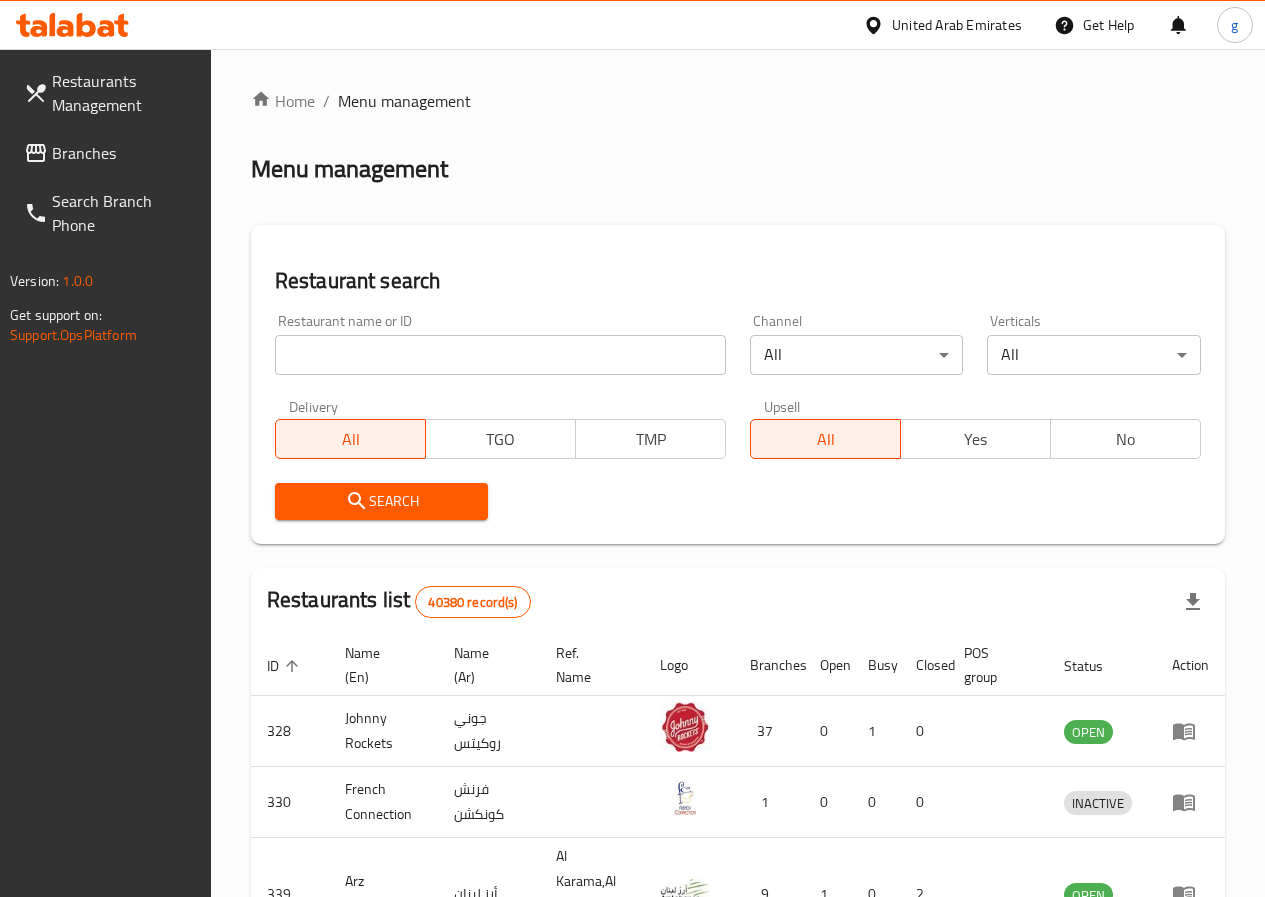 click on "Branches" at bounding box center (123, 153) 